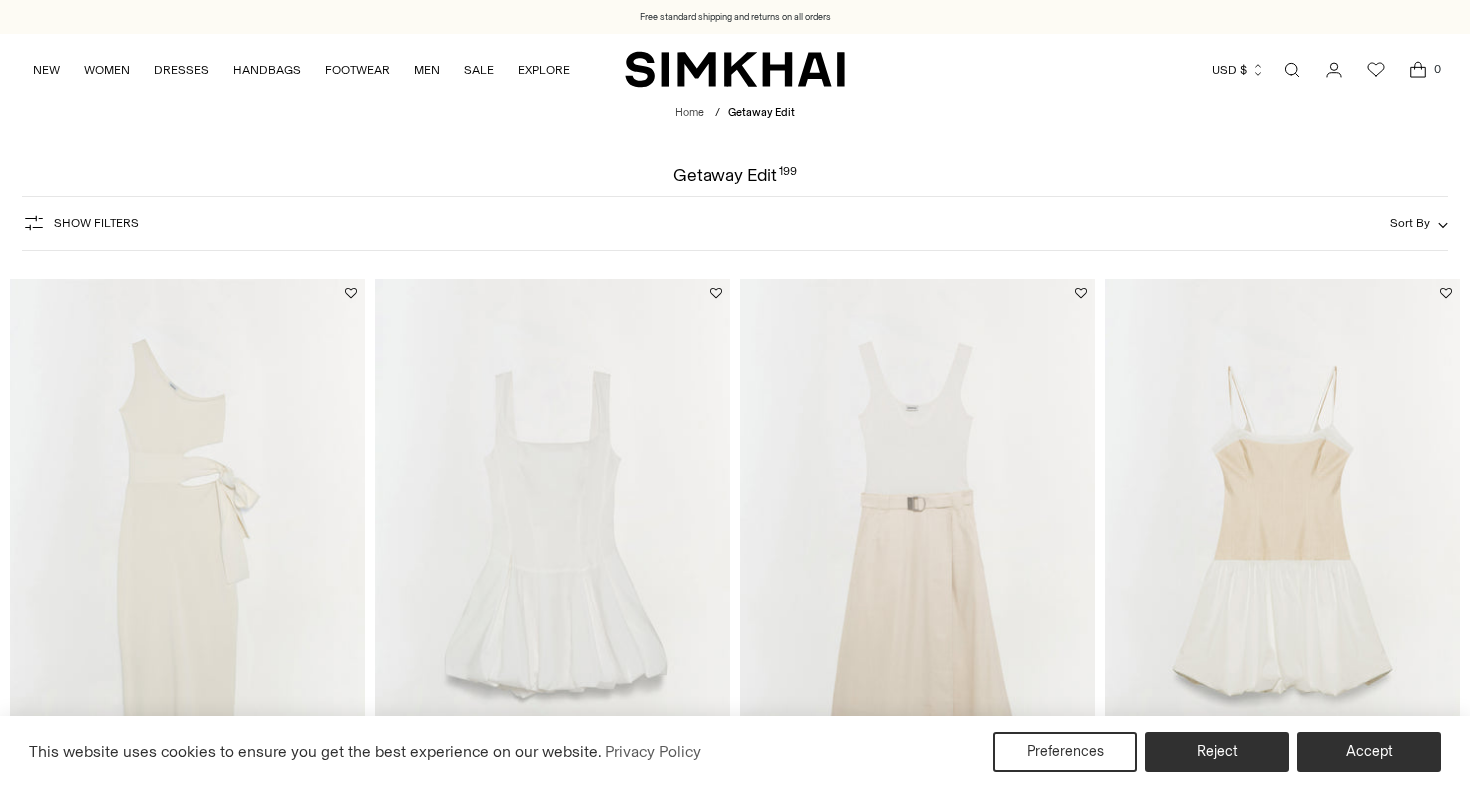 scroll, scrollTop: 0, scrollLeft: 0, axis: both 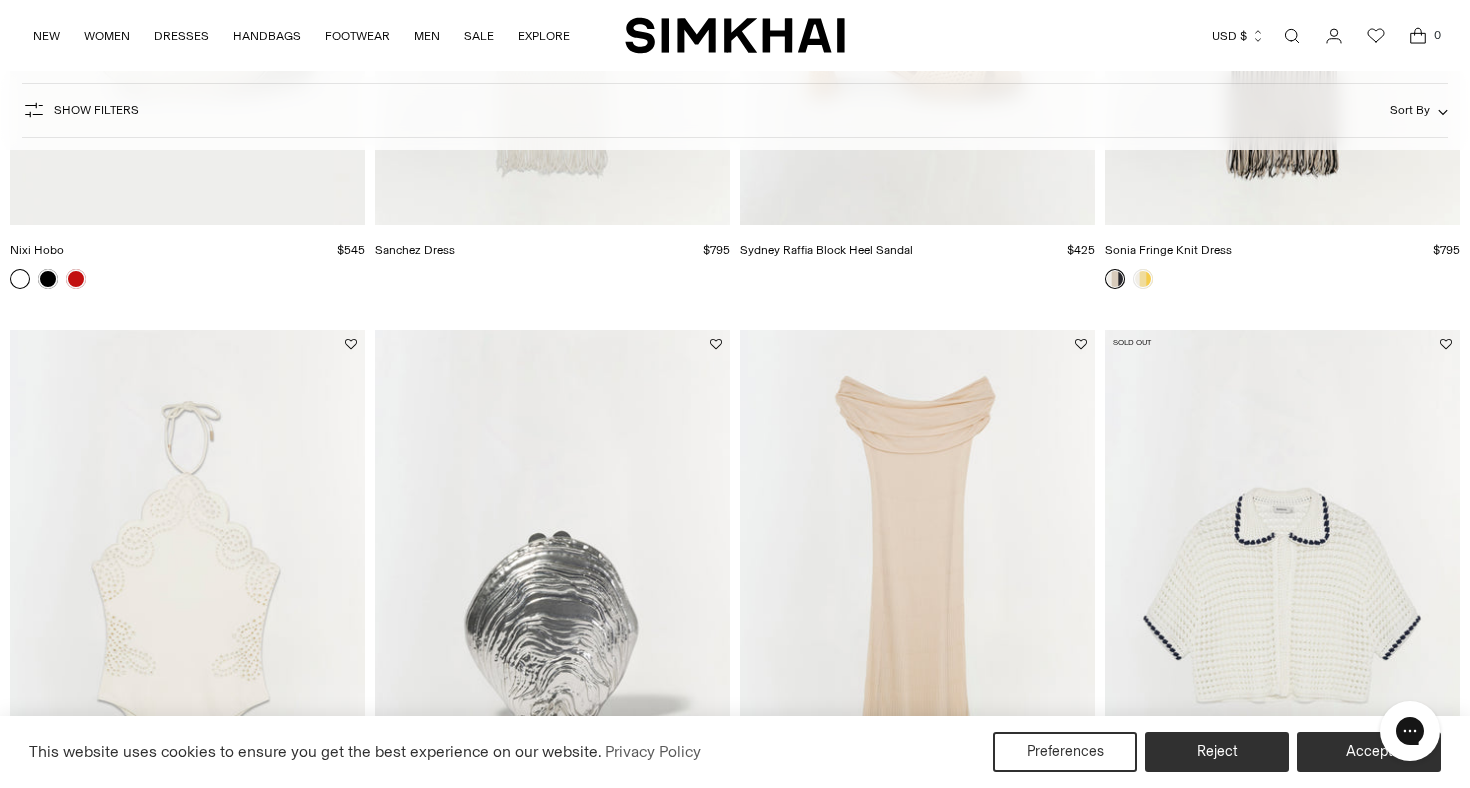 click at bounding box center [735, 35] 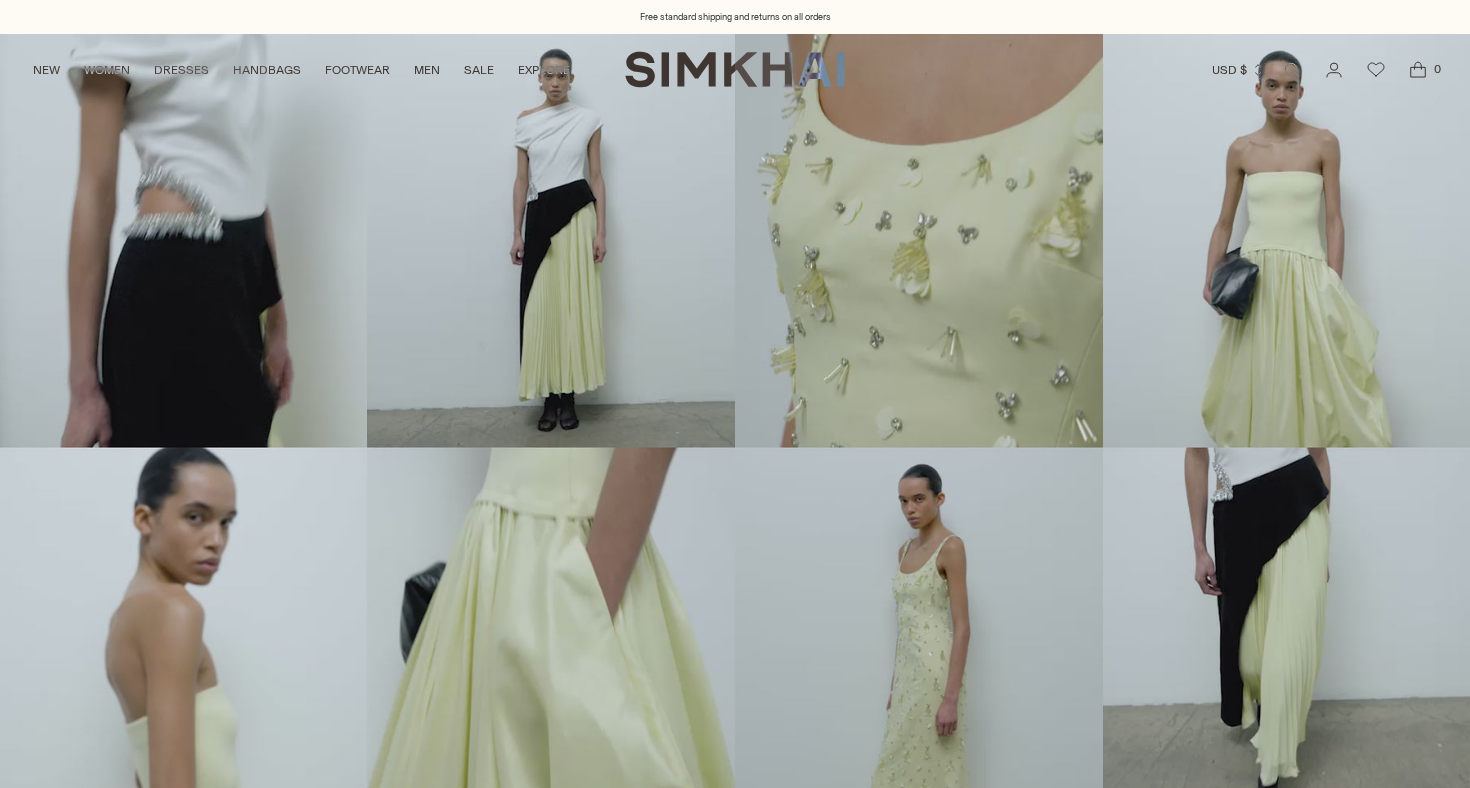 scroll, scrollTop: 0, scrollLeft: 0, axis: both 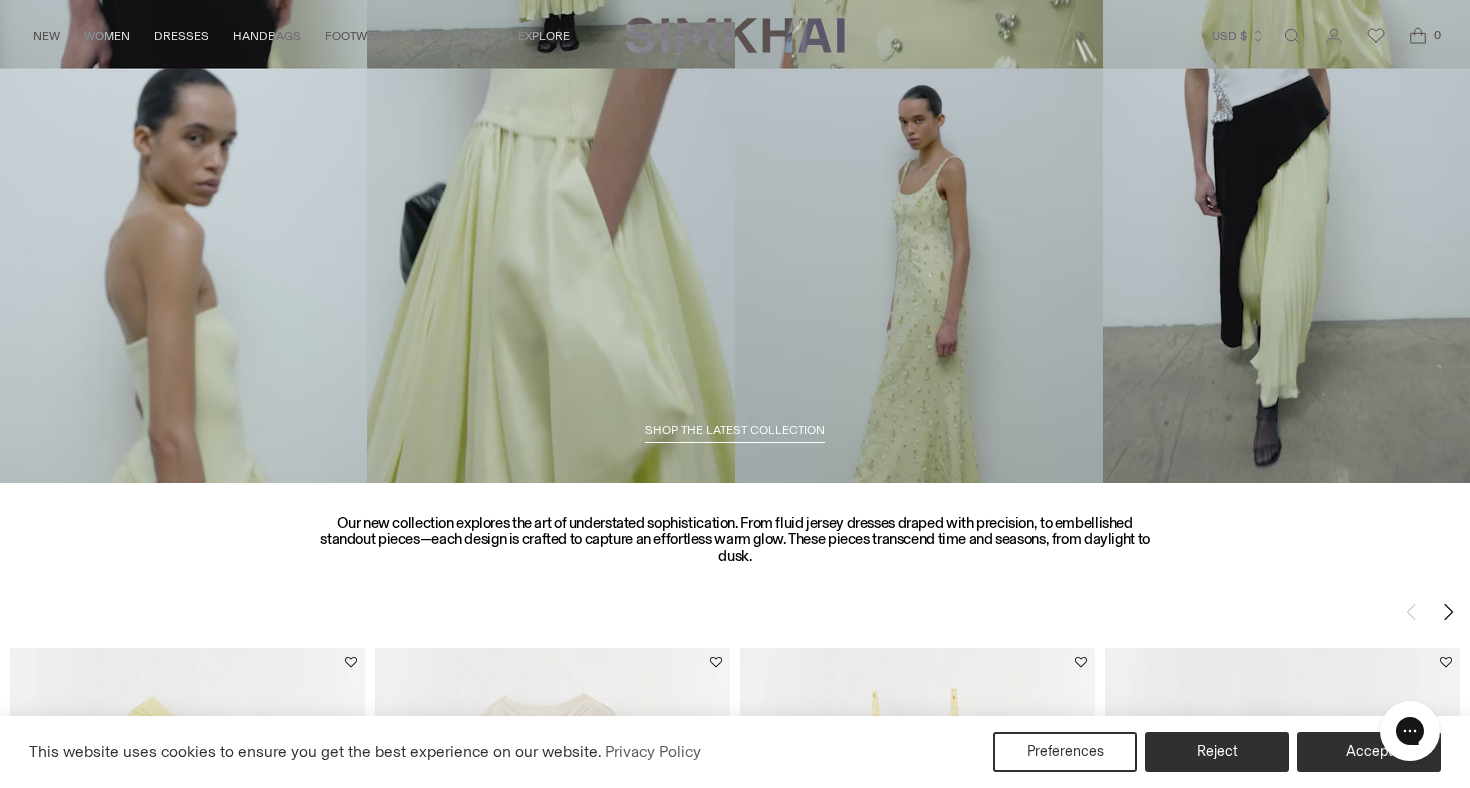 click on "SHOP THE LATEST COLLECTION" at bounding box center [735, 430] 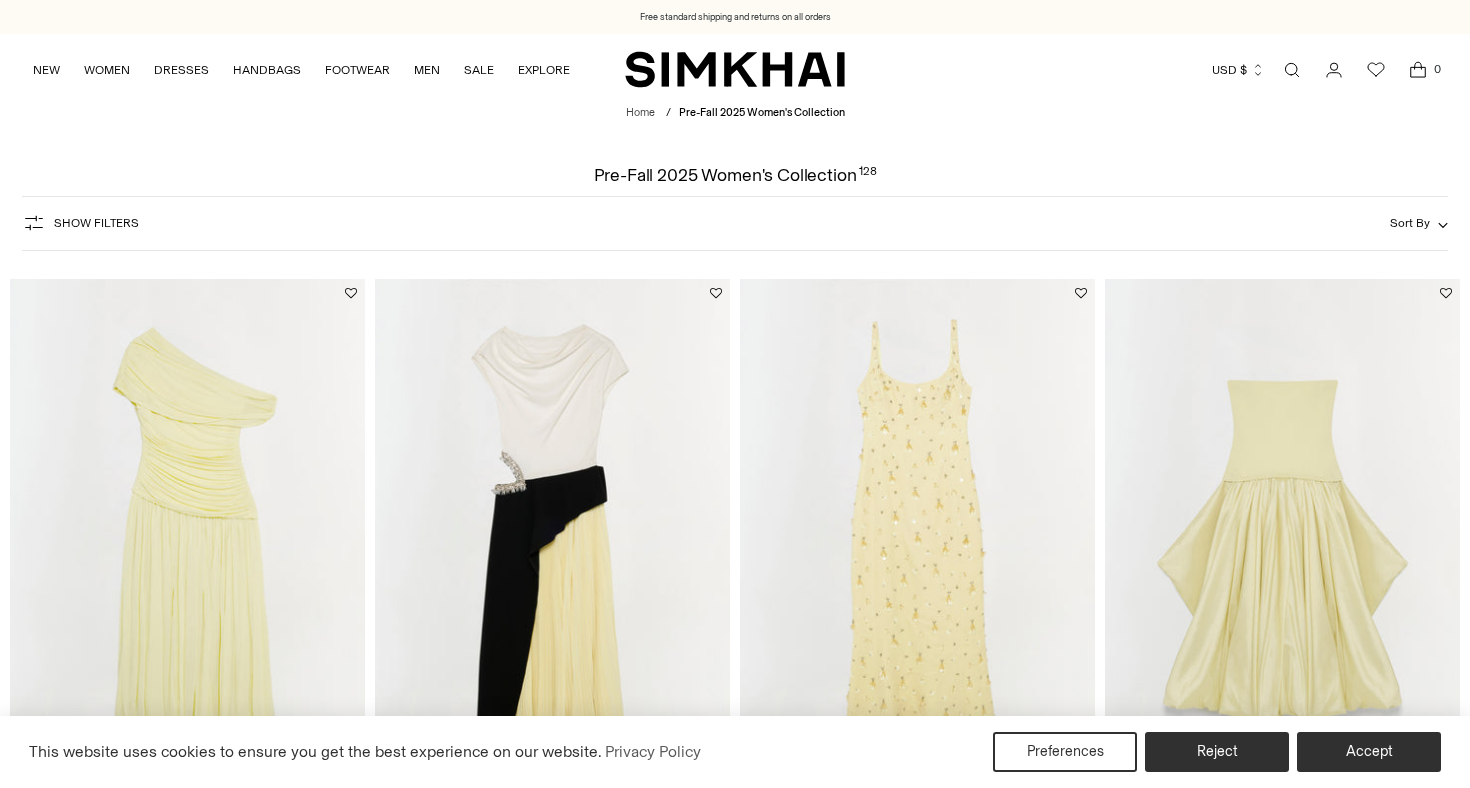 scroll, scrollTop: 0, scrollLeft: 0, axis: both 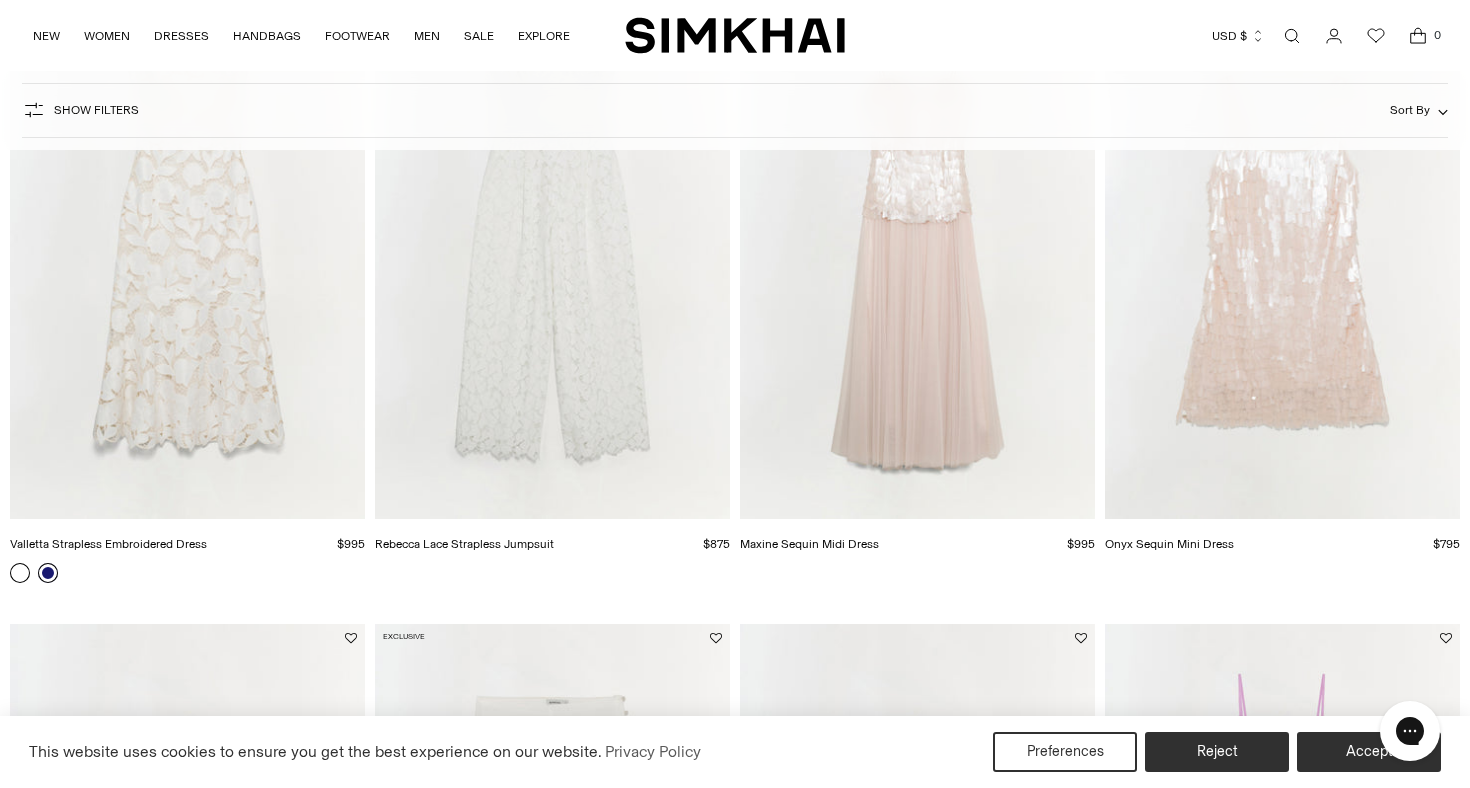 click at bounding box center [48, 573] 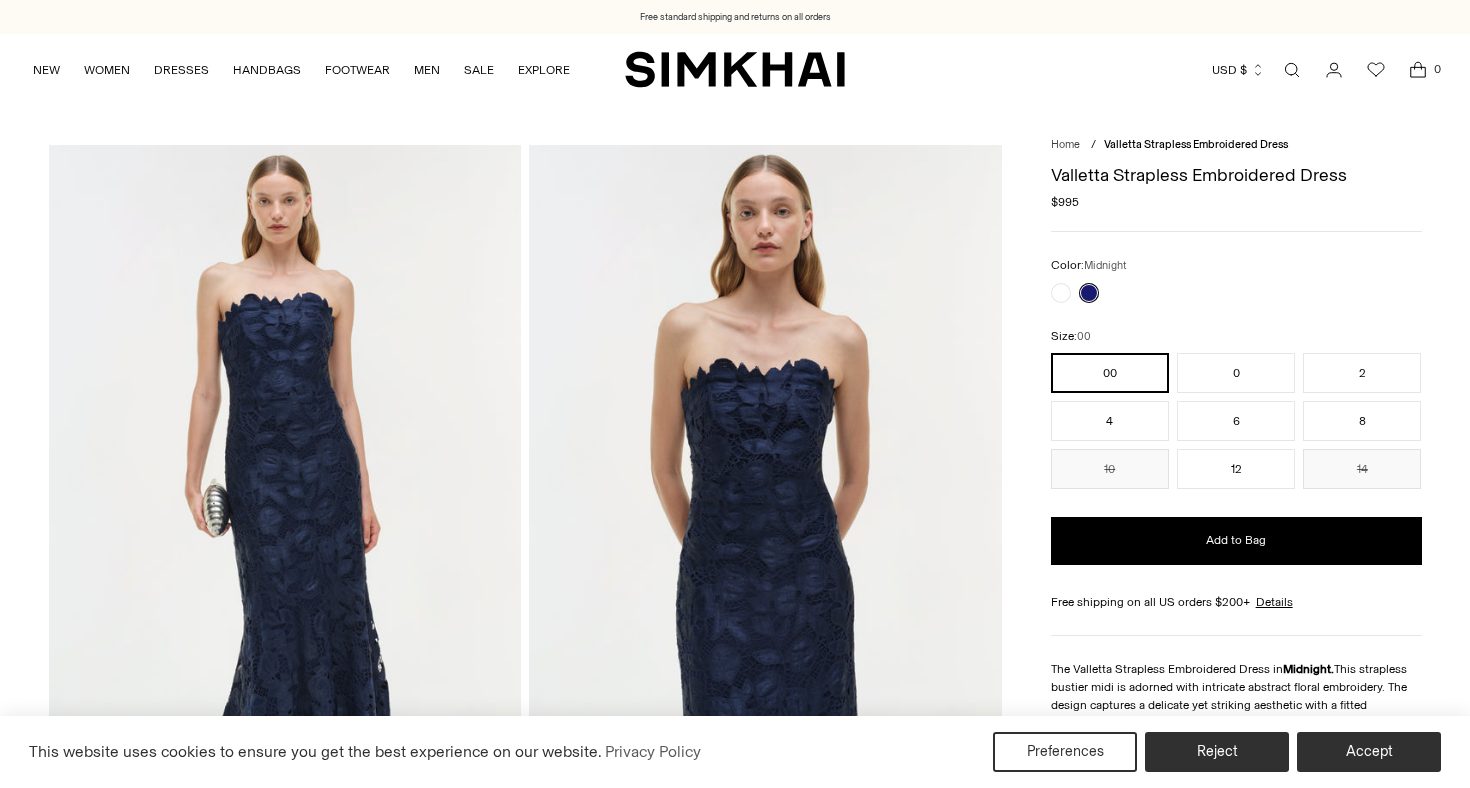 scroll, scrollTop: 0, scrollLeft: 0, axis: both 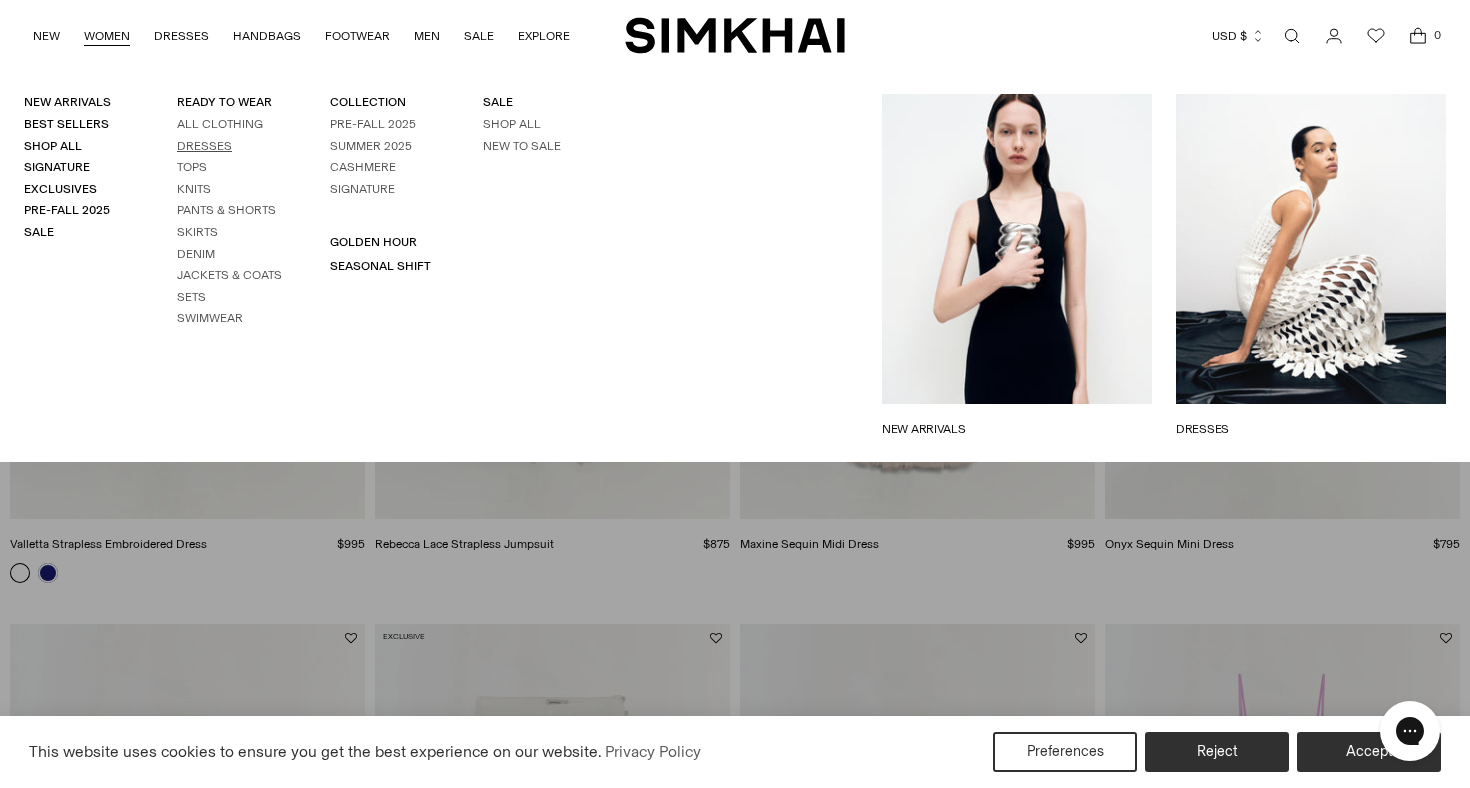 click on "Dresses" at bounding box center (204, 146) 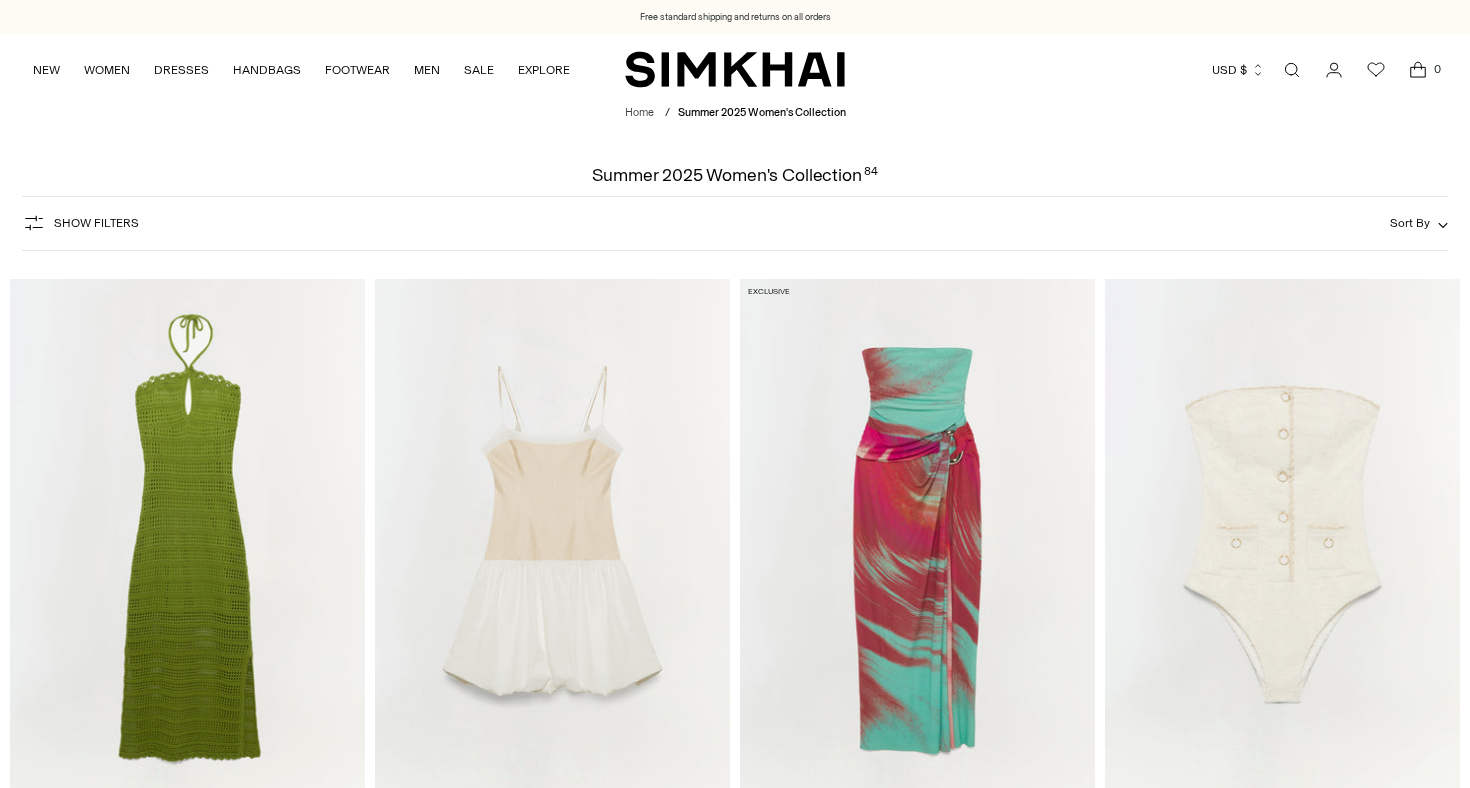scroll, scrollTop: 0, scrollLeft: 0, axis: both 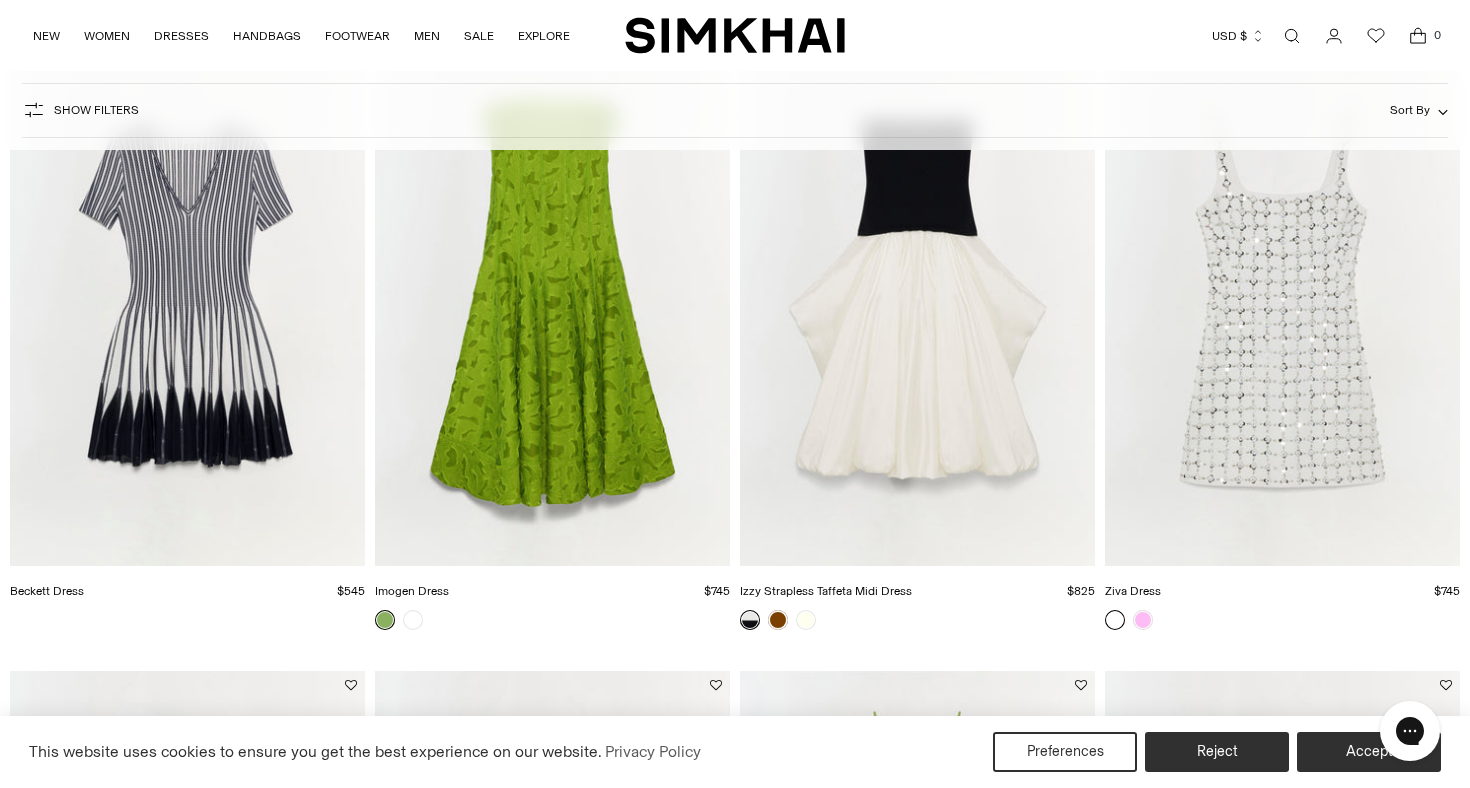 click at bounding box center [1129, 620] 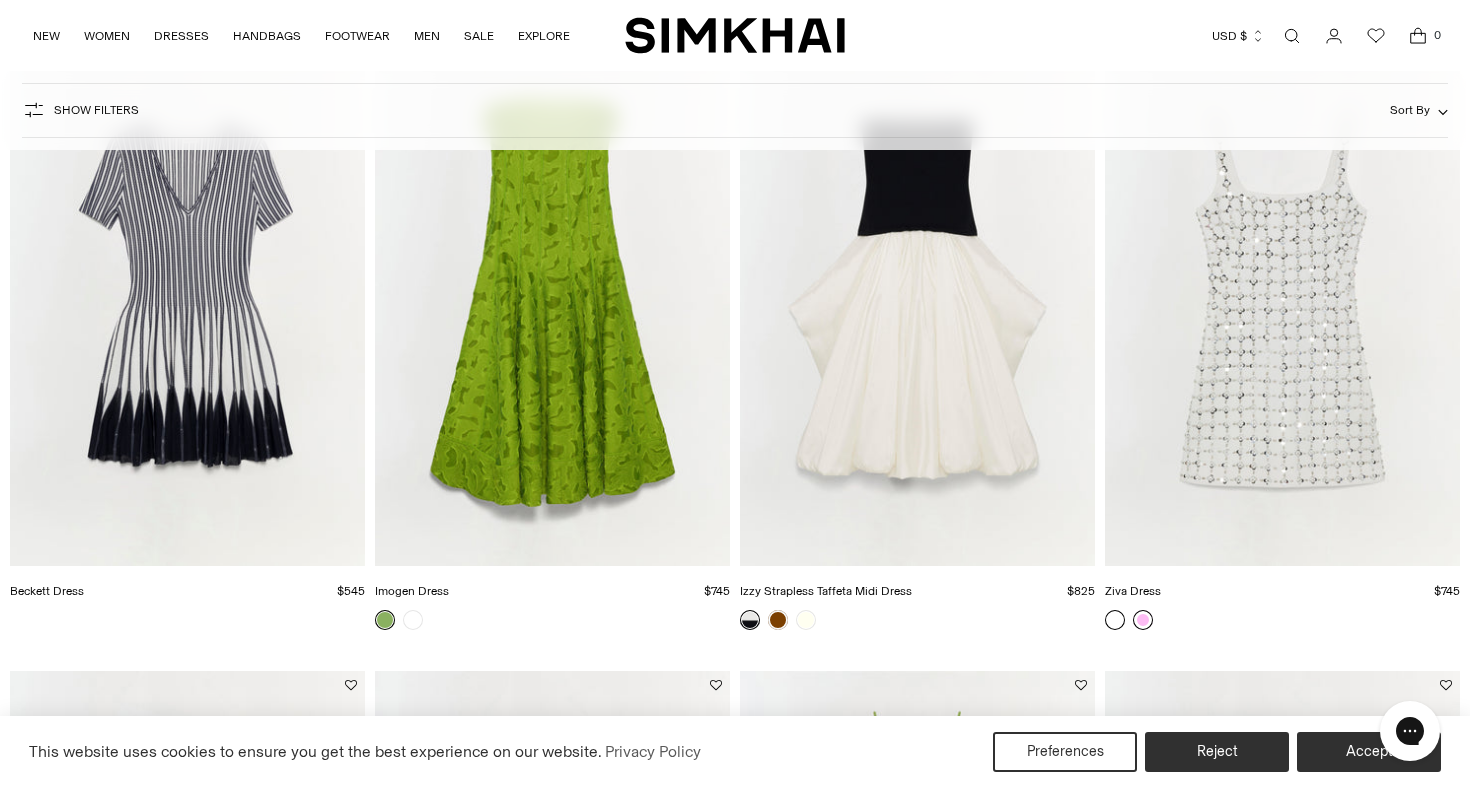 click at bounding box center (1143, 620) 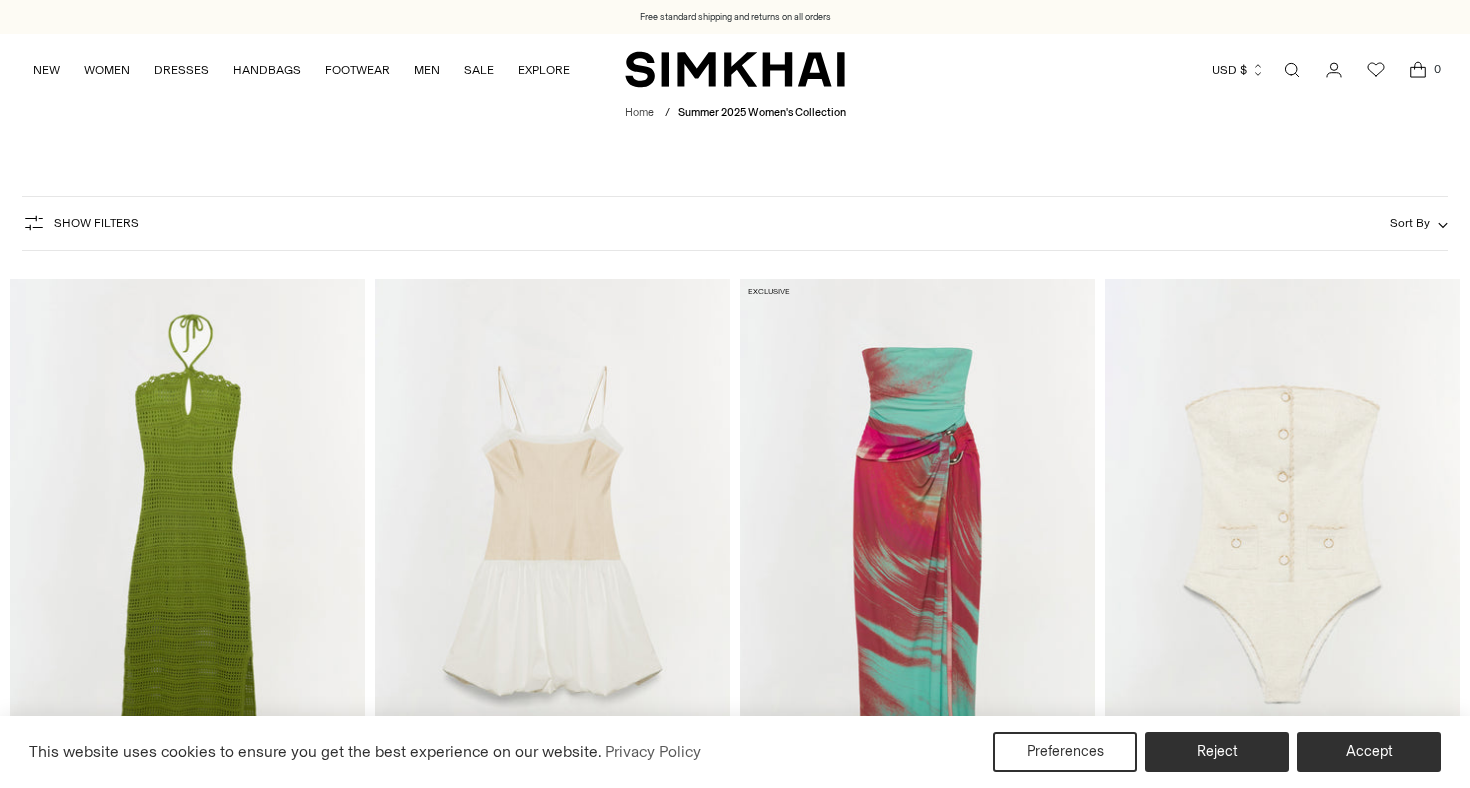 scroll, scrollTop: 1520, scrollLeft: 0, axis: vertical 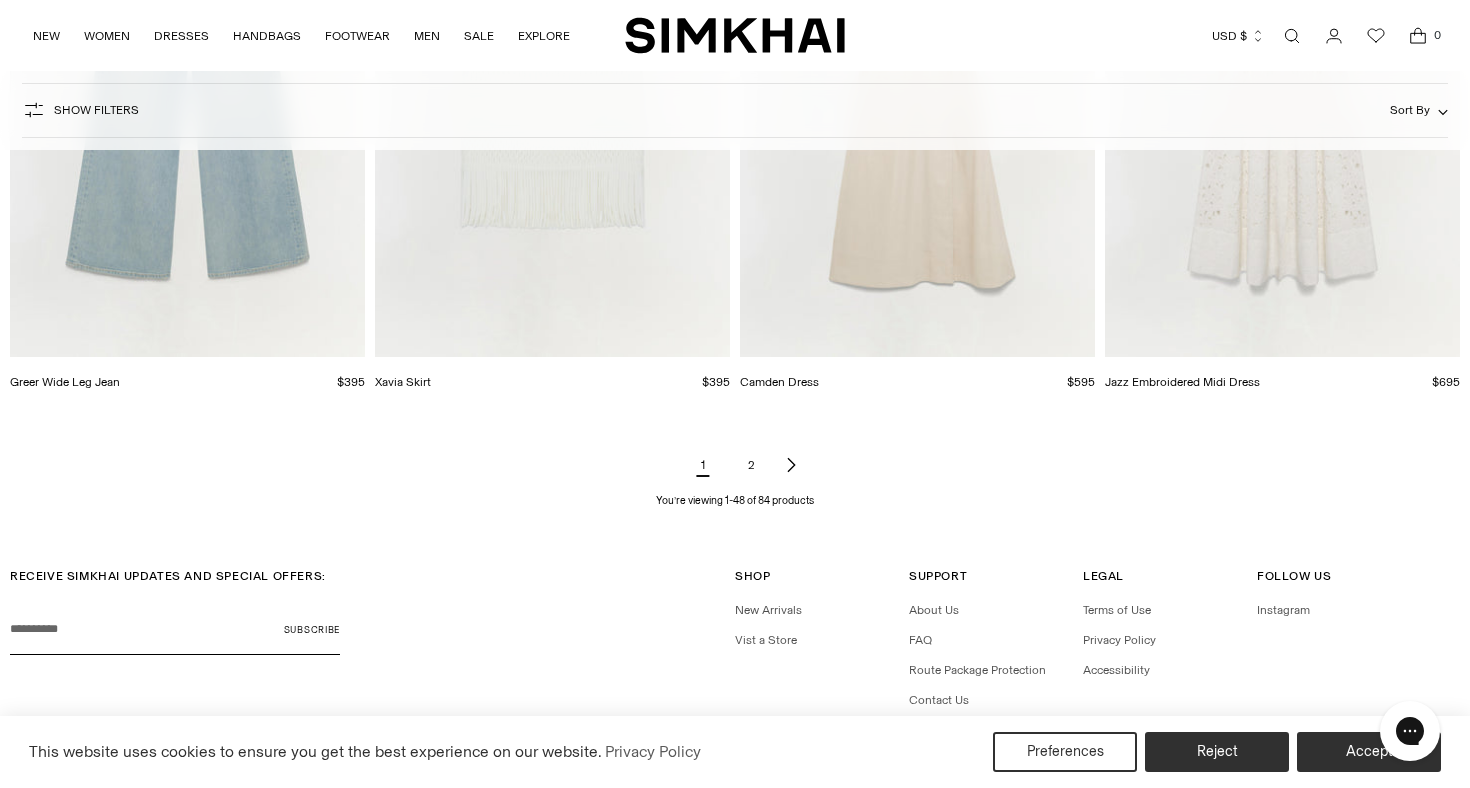 click on "2" at bounding box center [751, 465] 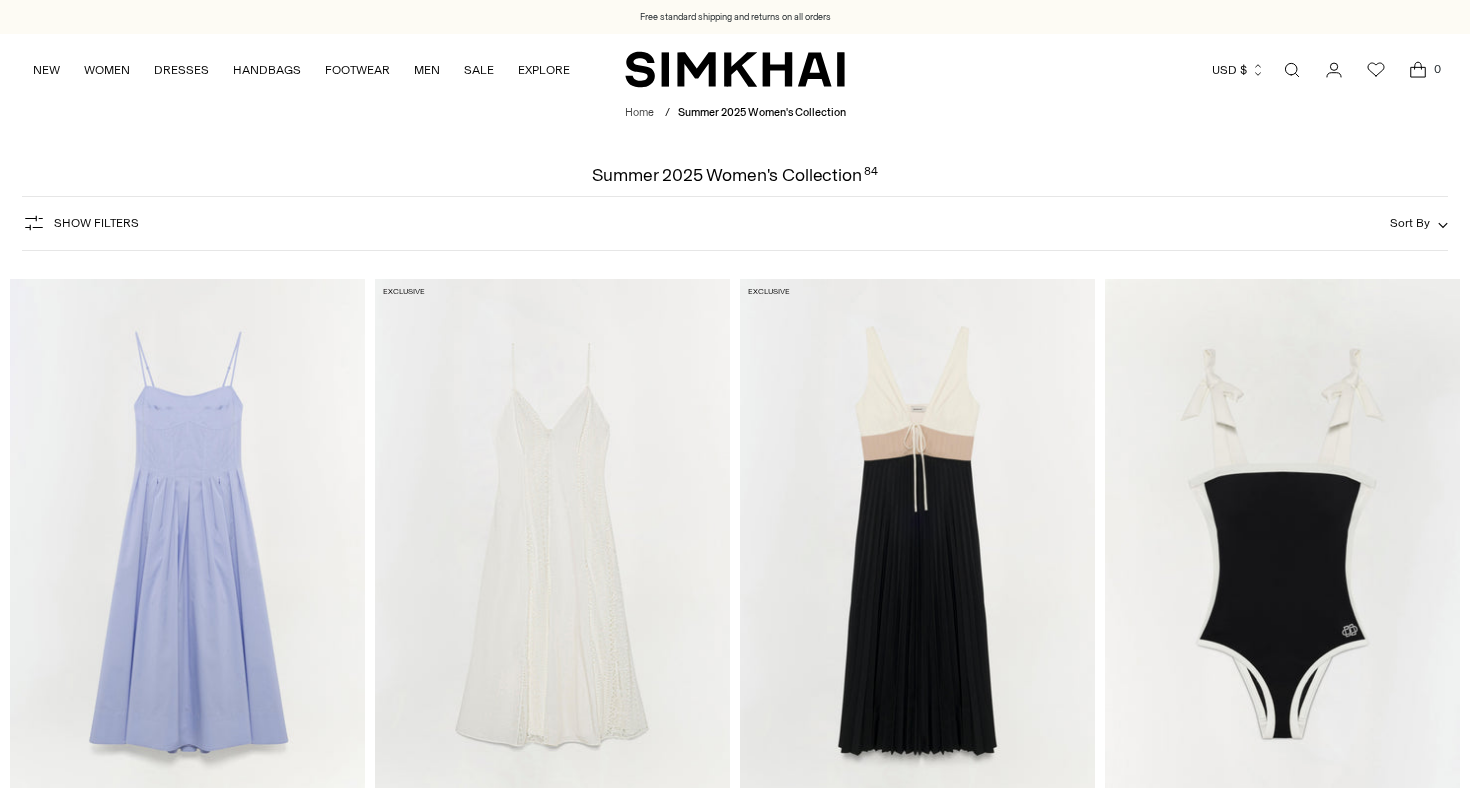 scroll, scrollTop: 0, scrollLeft: 0, axis: both 